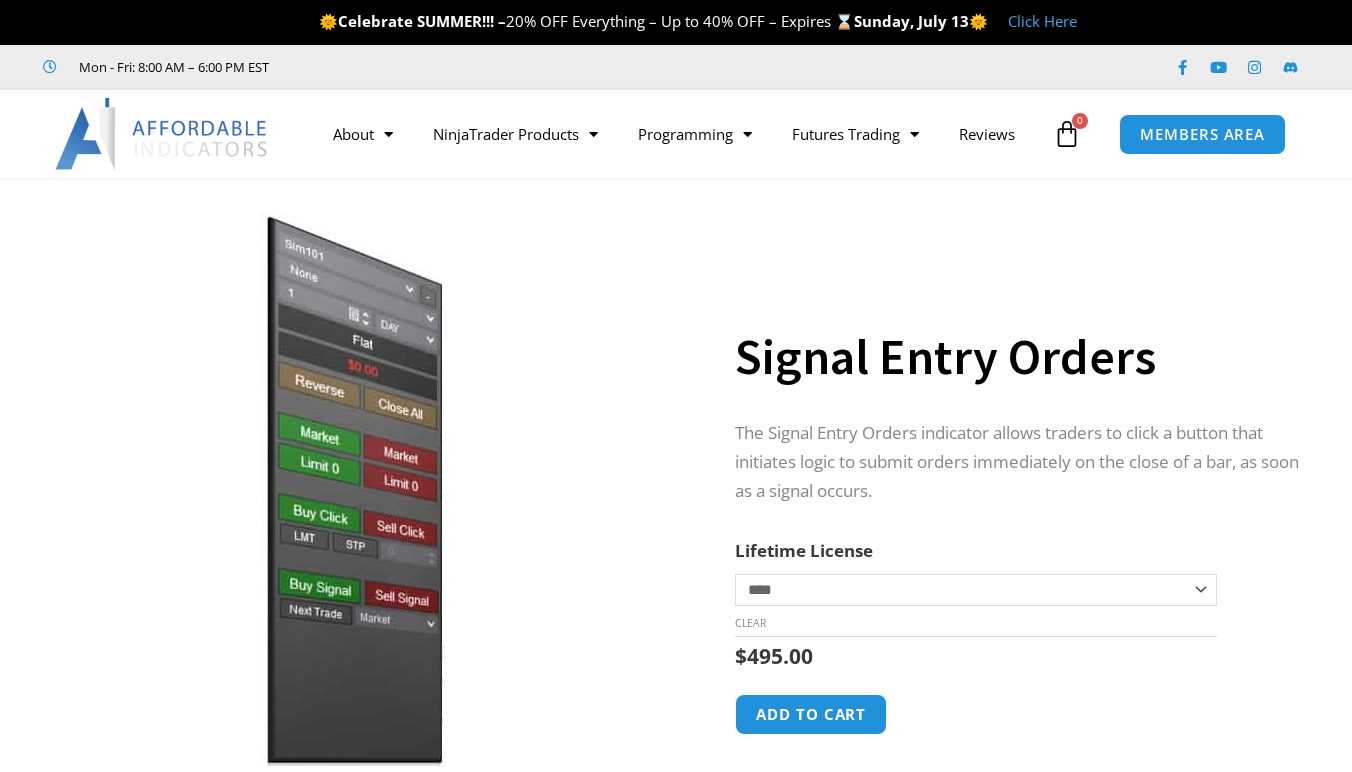 scroll, scrollTop: 0, scrollLeft: 0, axis: both 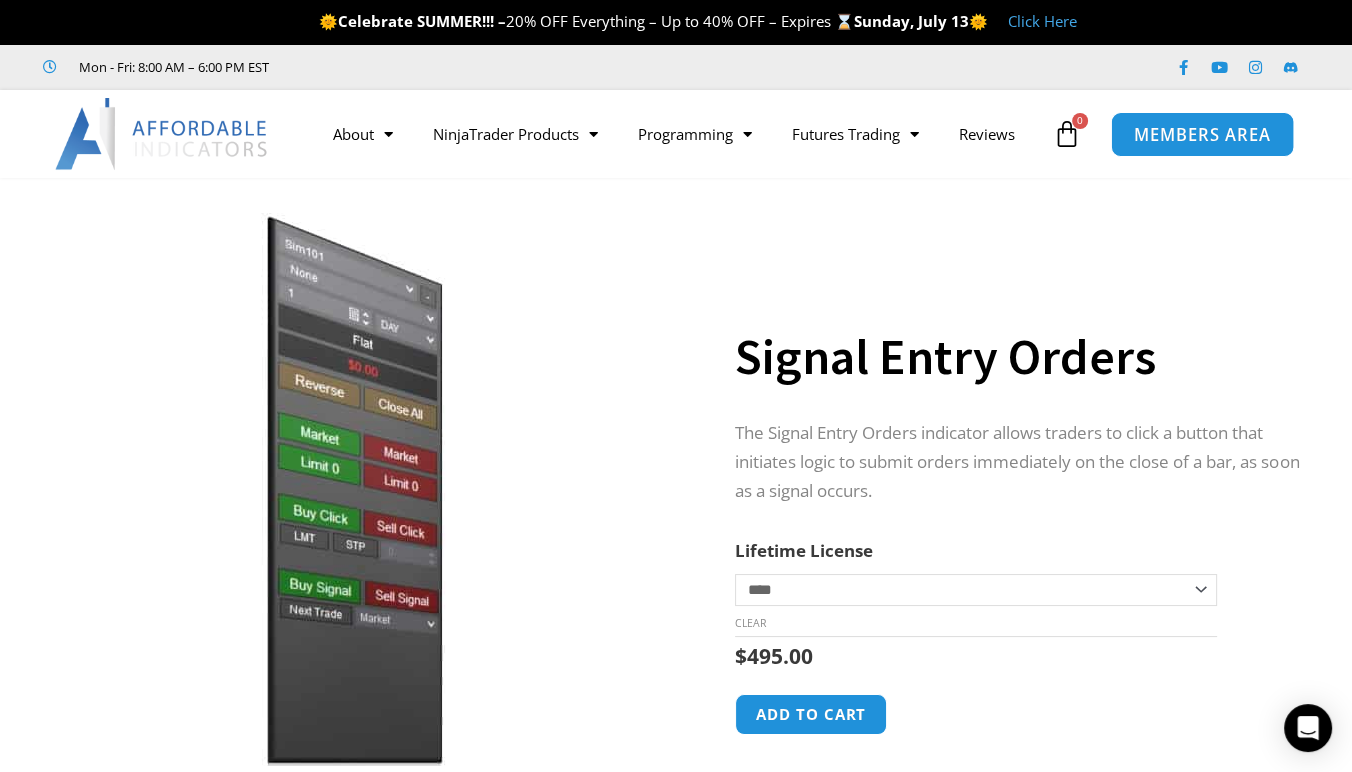 click on "MEMBERS AREA" at bounding box center [1202, 134] 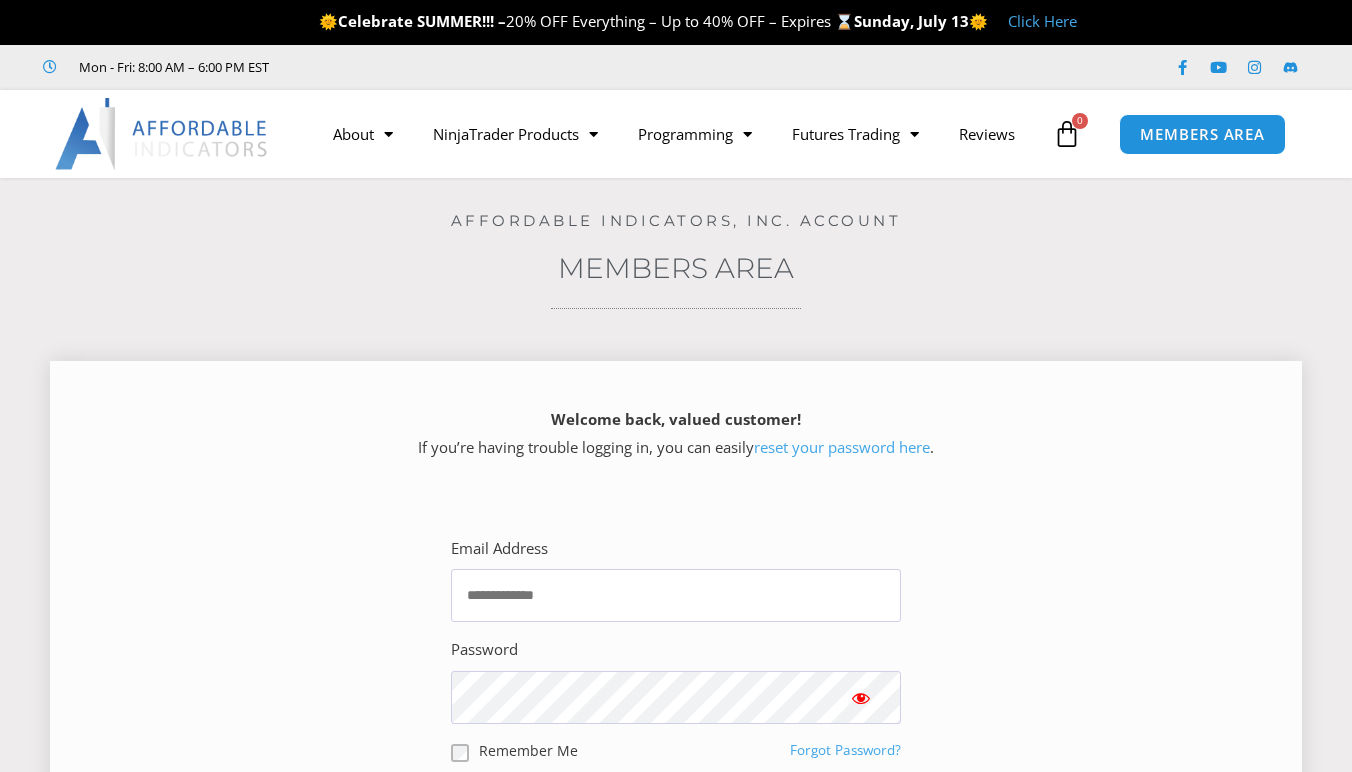 scroll, scrollTop: 0, scrollLeft: 0, axis: both 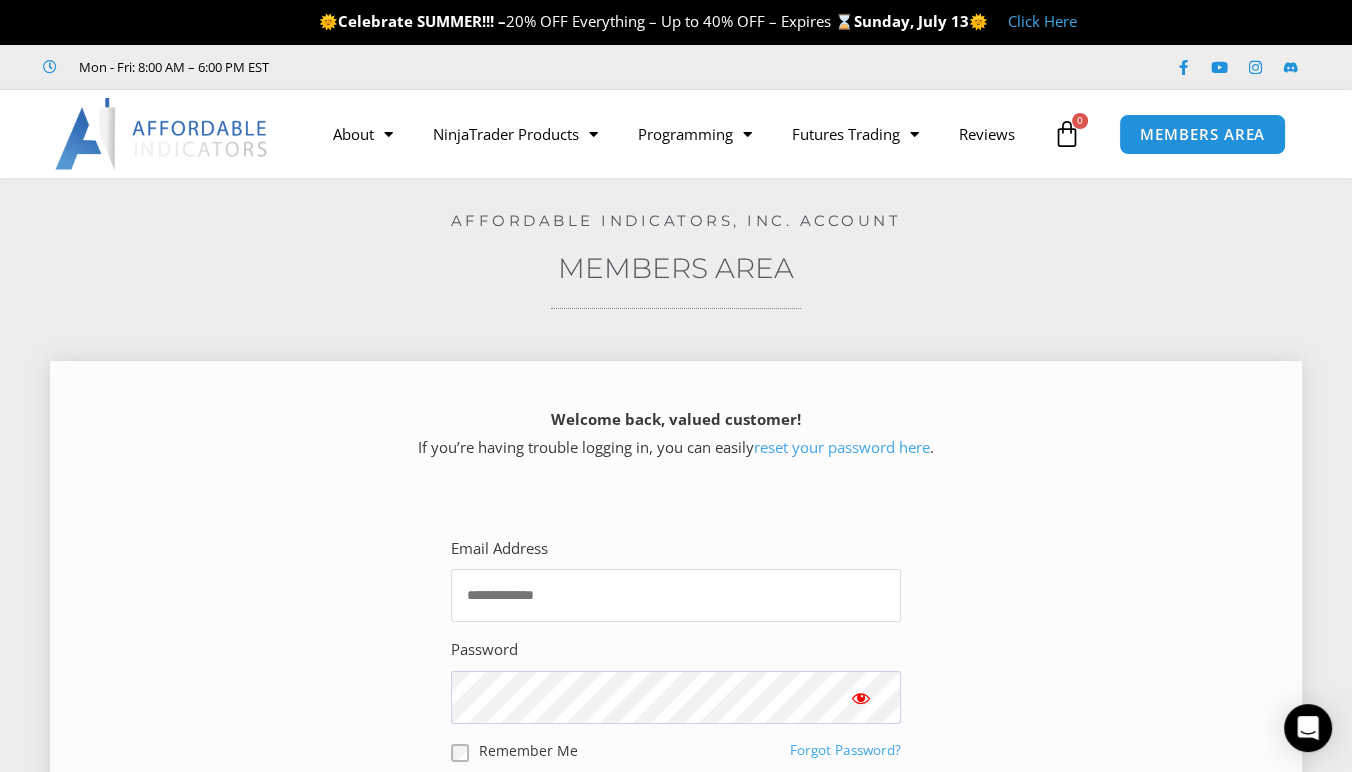 click on "Email Address" at bounding box center (676, 595) 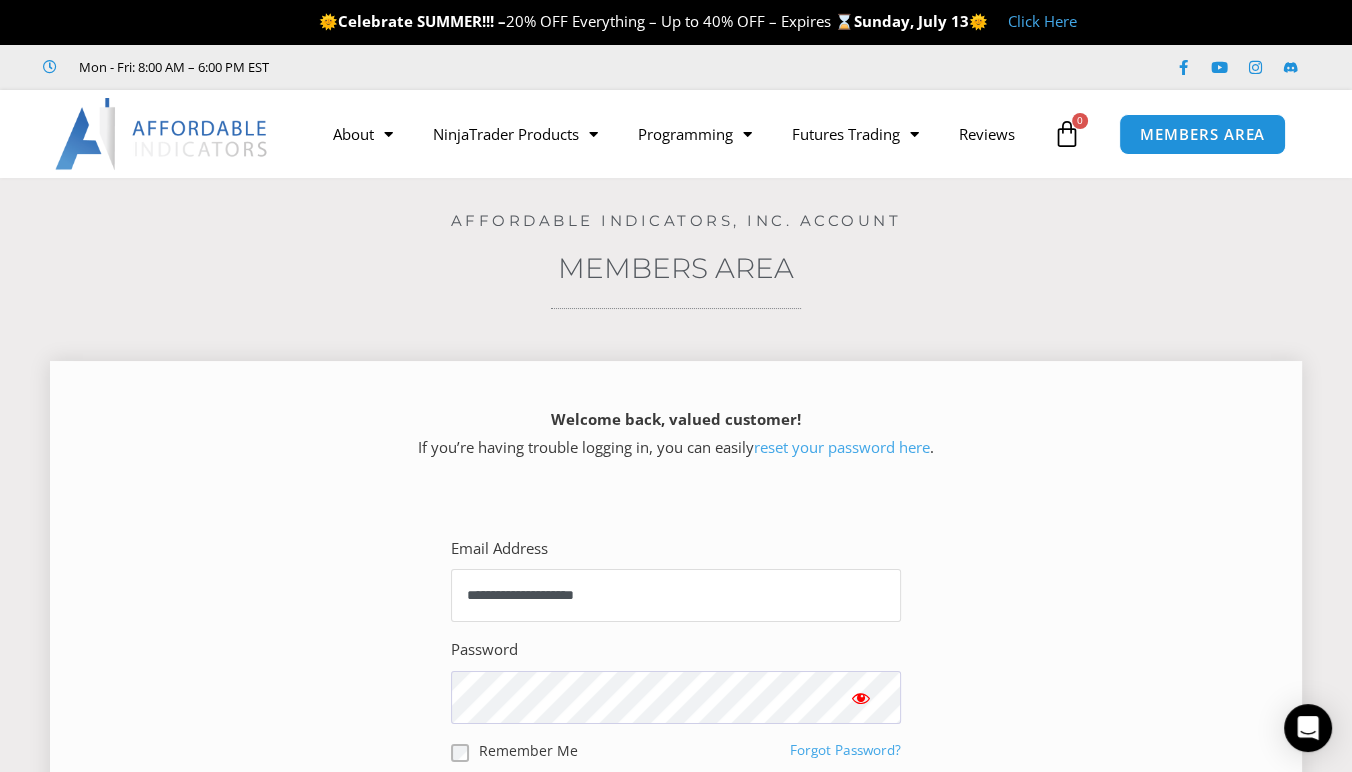 type on "**********" 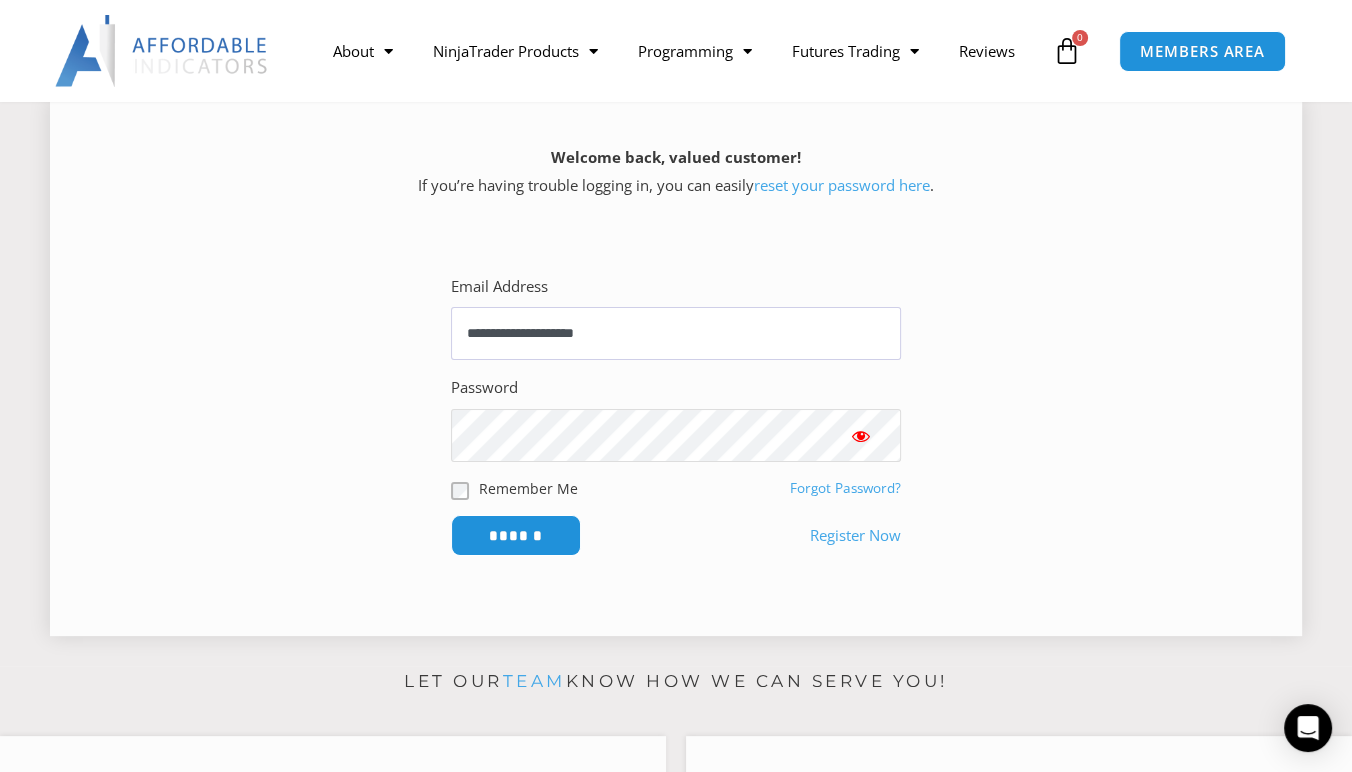 scroll, scrollTop: 272, scrollLeft: 0, axis: vertical 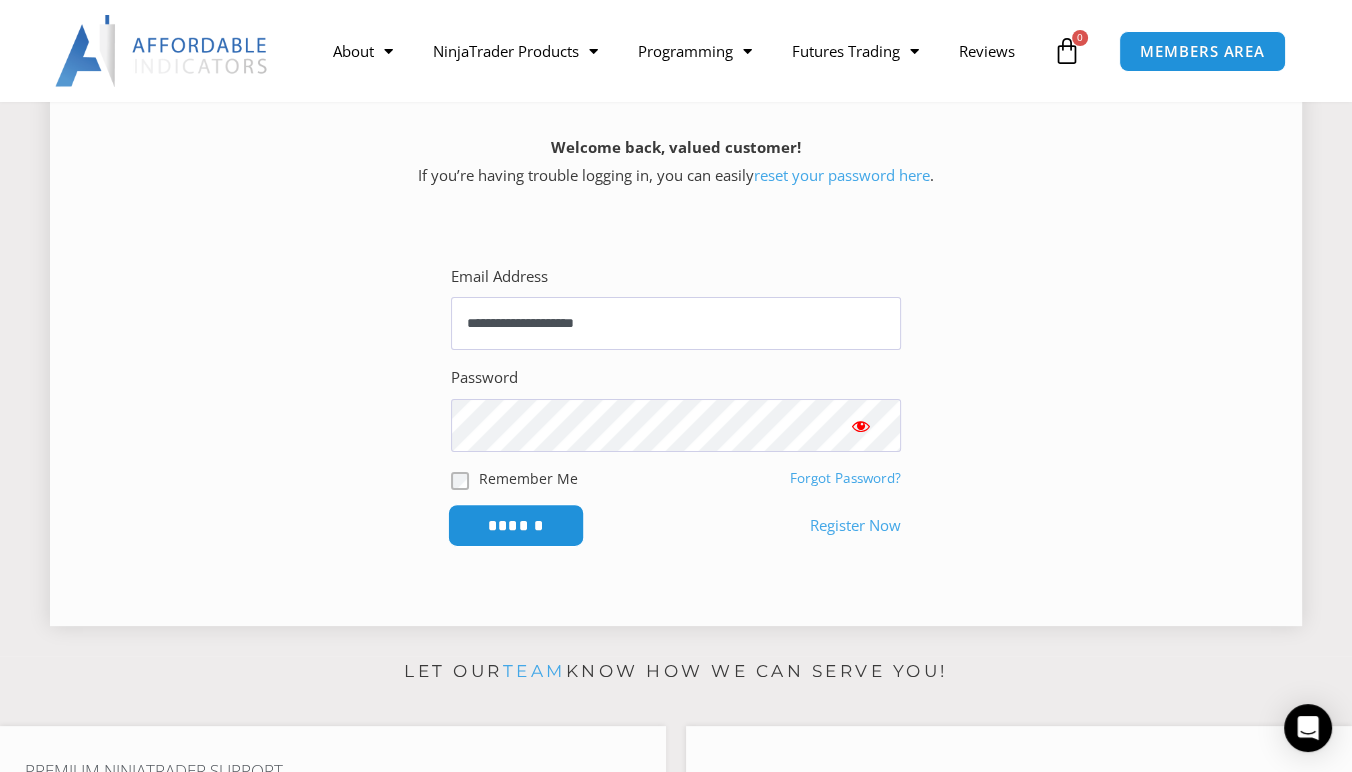 click on "******" at bounding box center [516, 525] 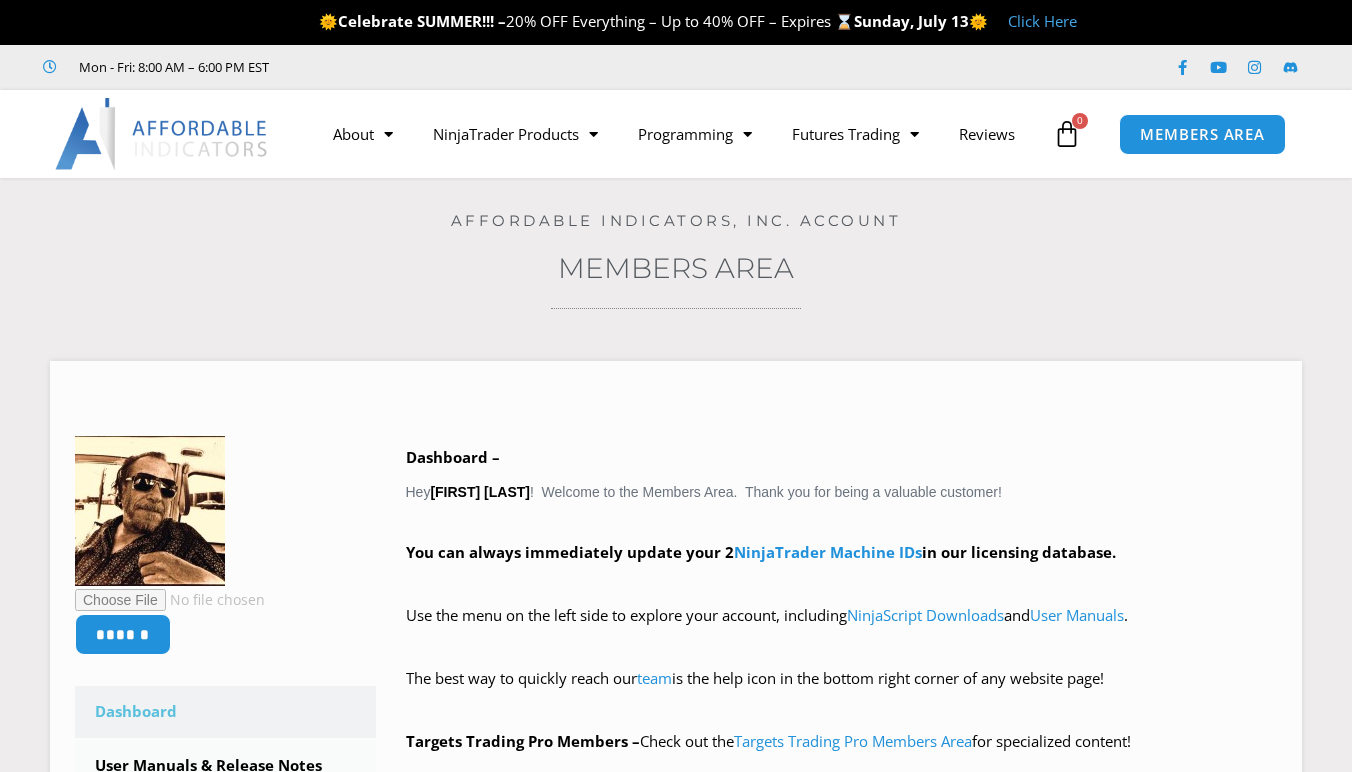 scroll, scrollTop: 0, scrollLeft: 0, axis: both 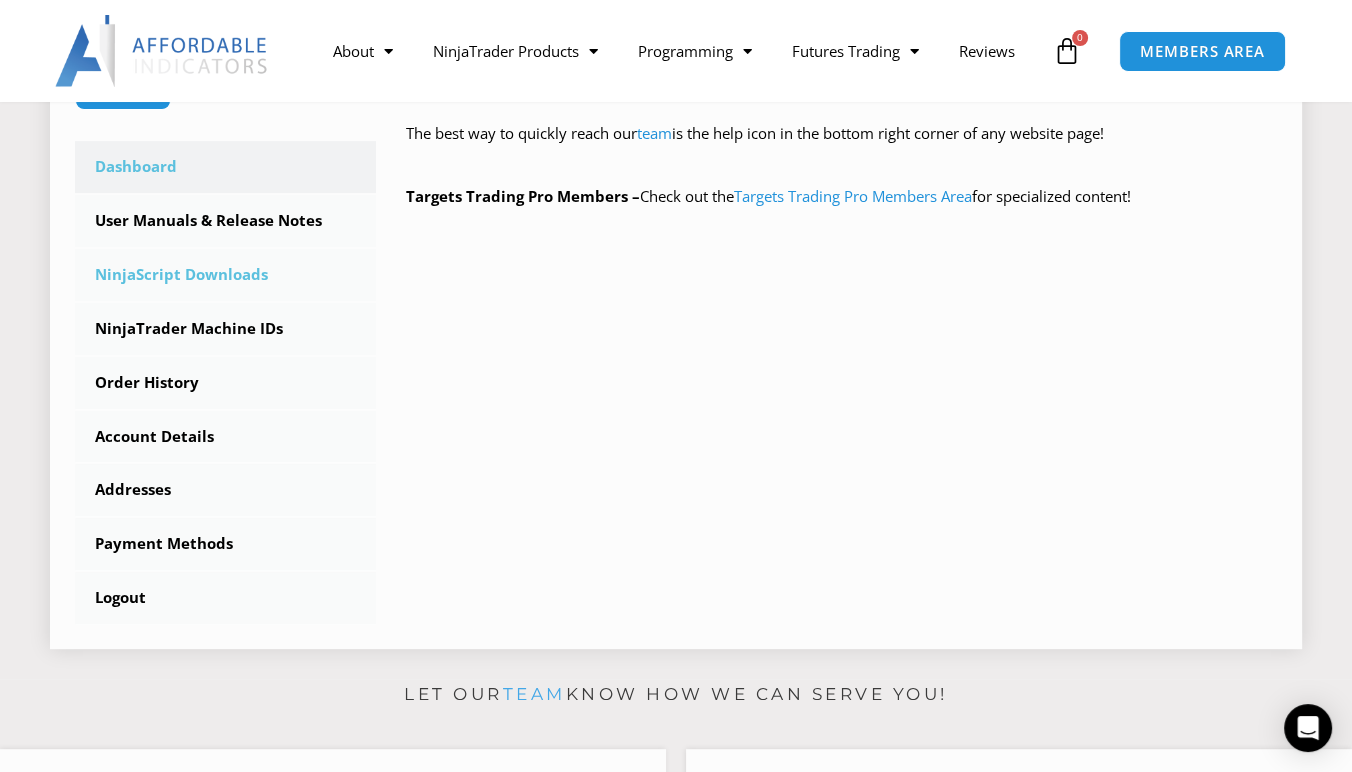 click on "NinjaScript Downloads" at bounding box center [225, 275] 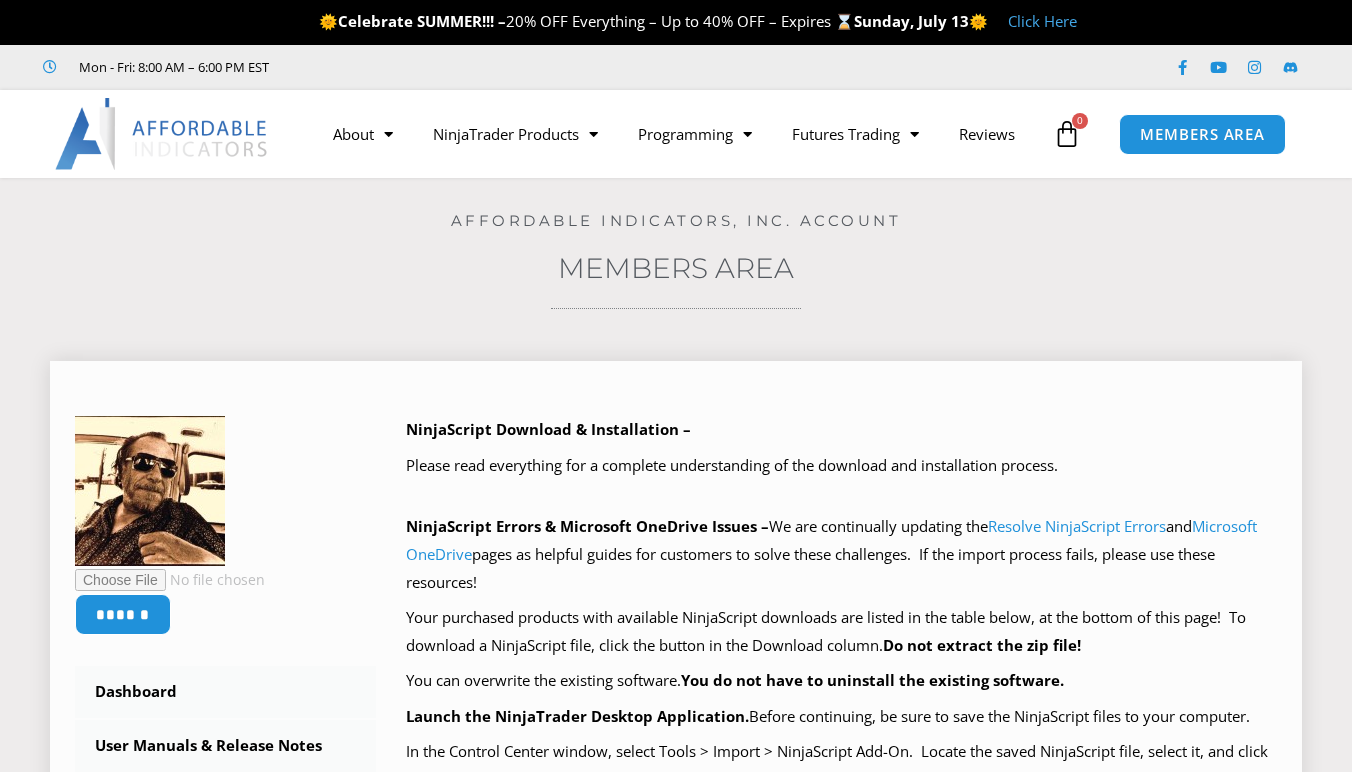 scroll, scrollTop: 0, scrollLeft: 0, axis: both 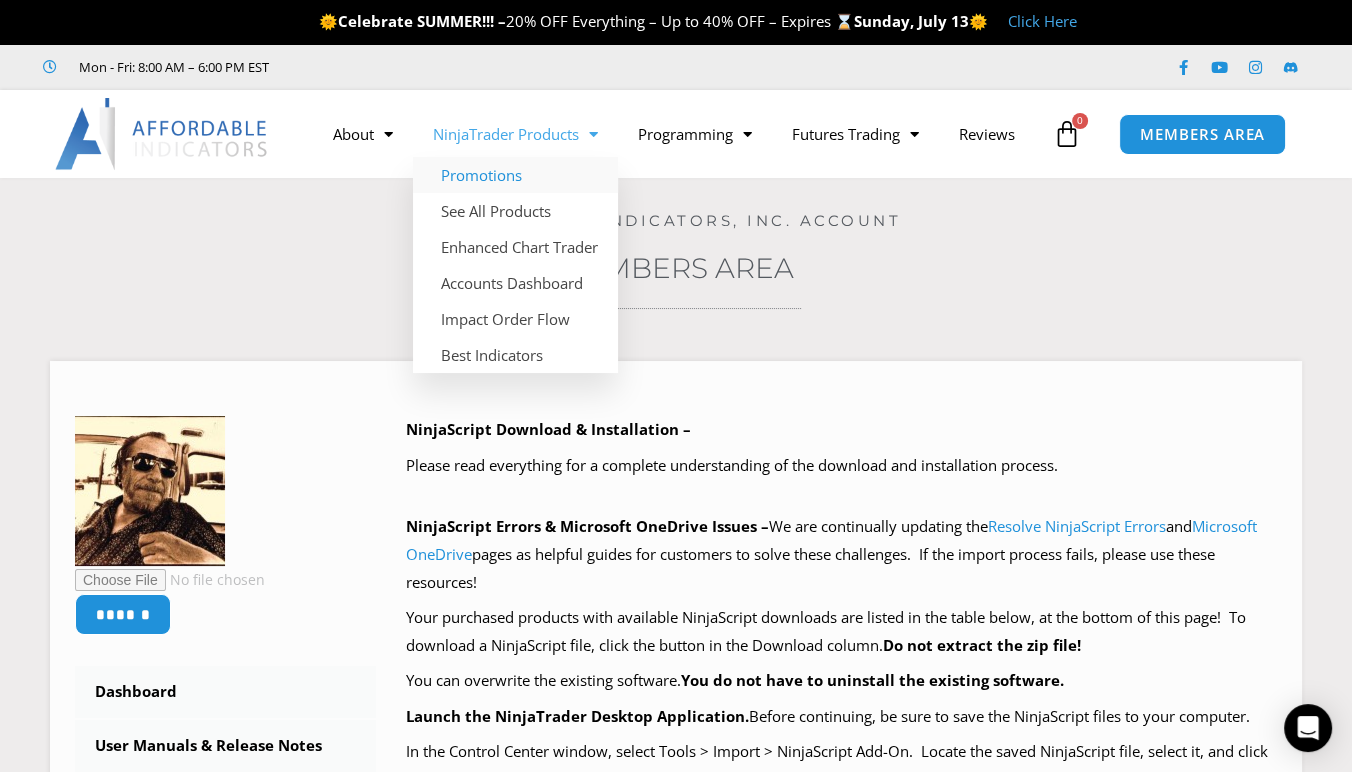 click on "Promotions" 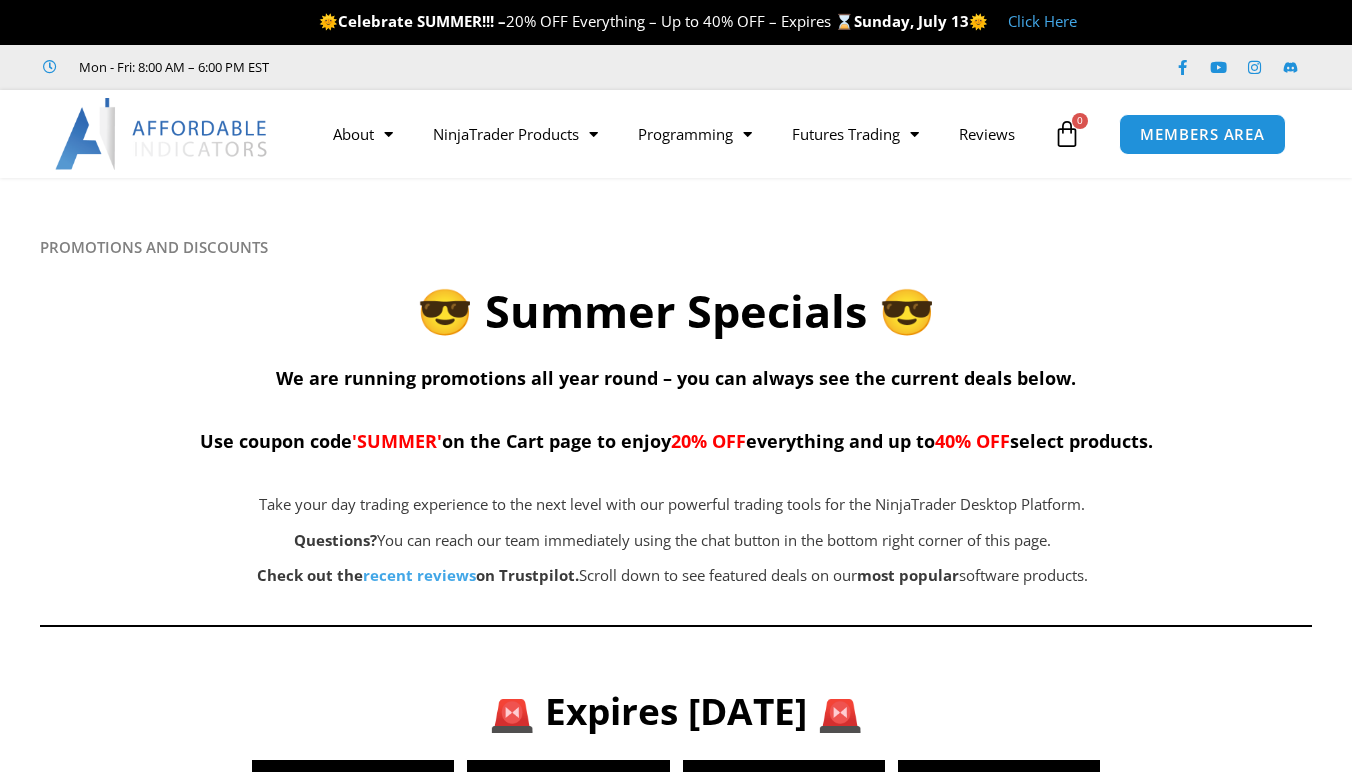 scroll, scrollTop: 0, scrollLeft: 0, axis: both 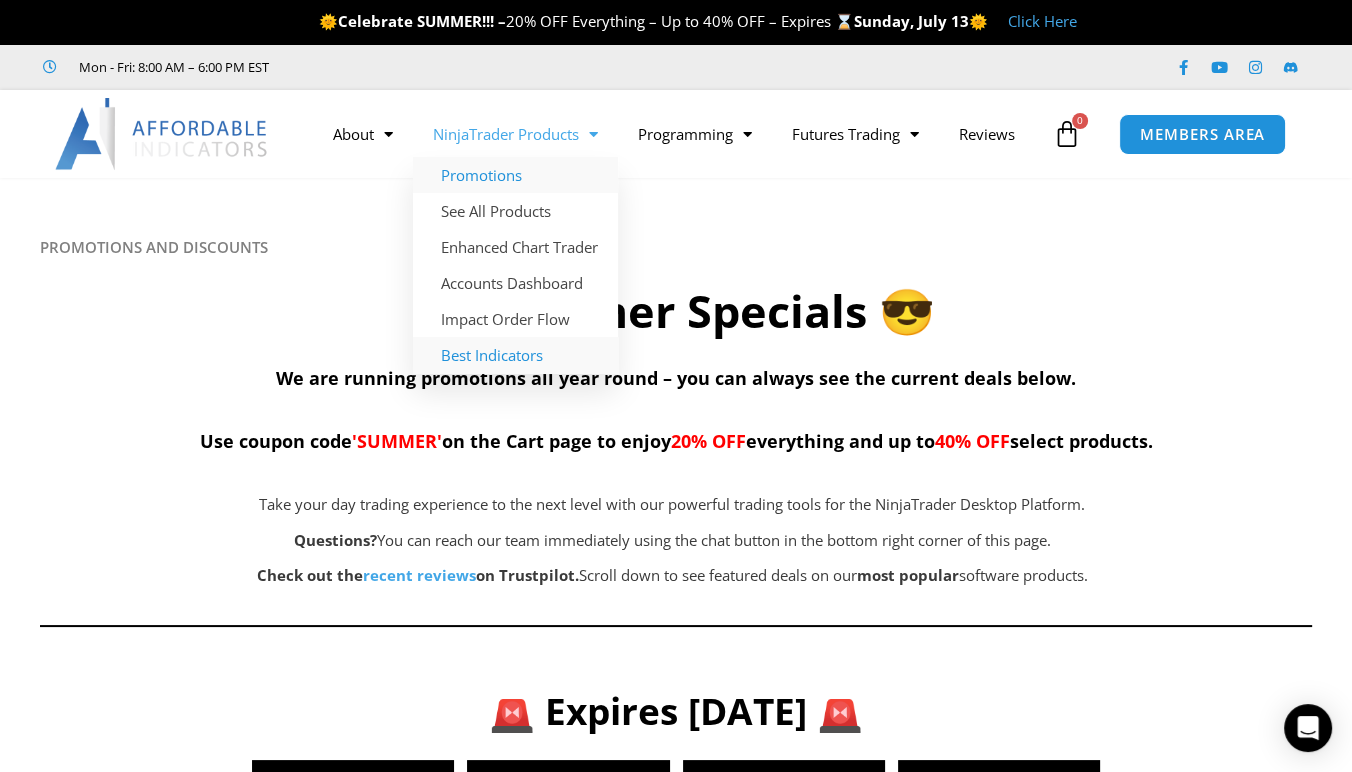 click on "Best Indicators" 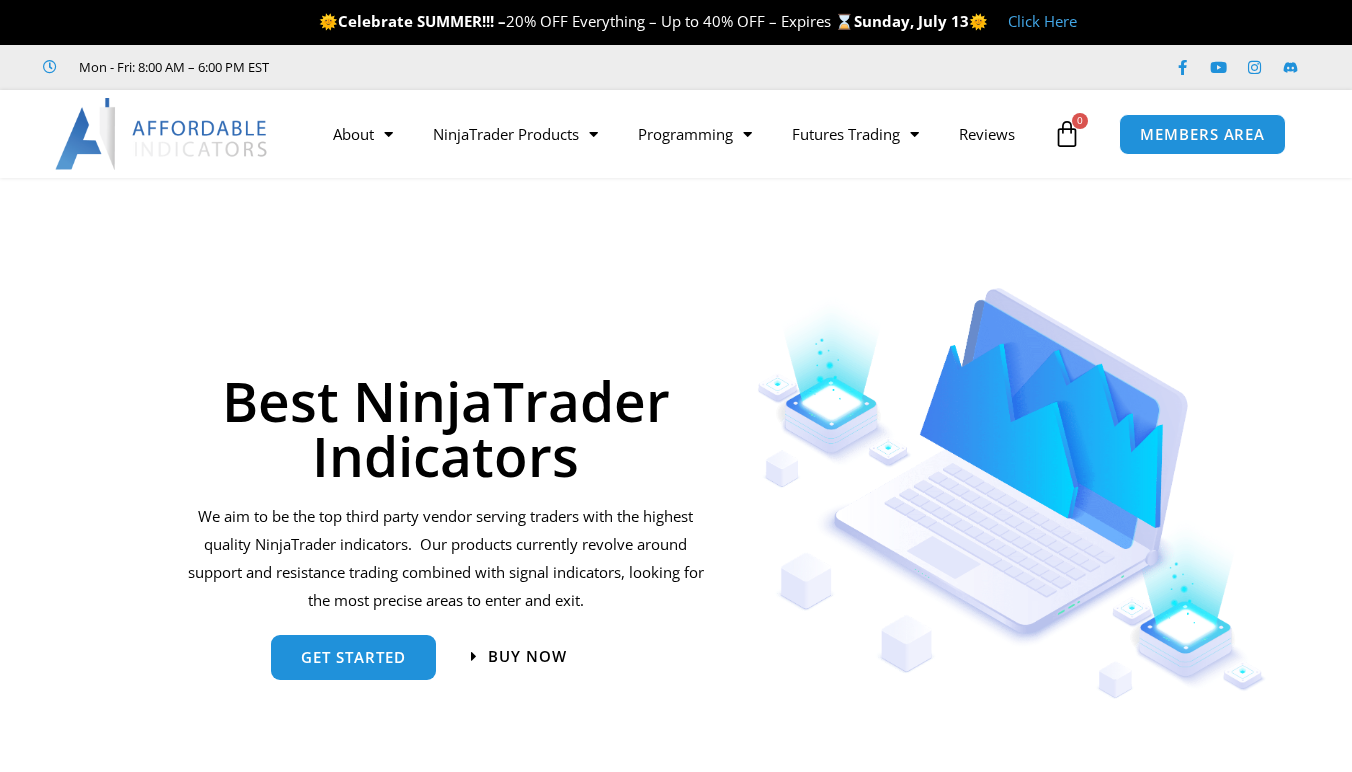 scroll, scrollTop: 0, scrollLeft: 0, axis: both 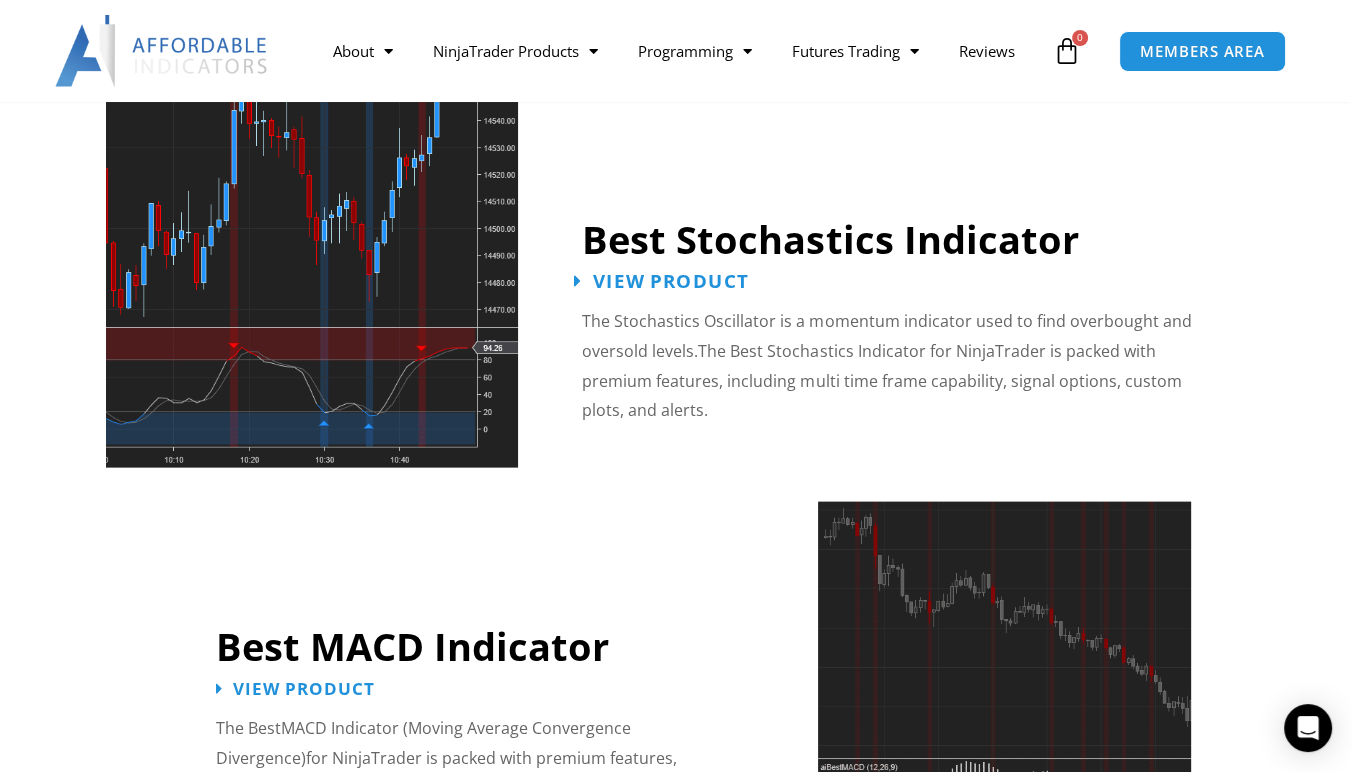 click on "View Product" at bounding box center (671, 281) 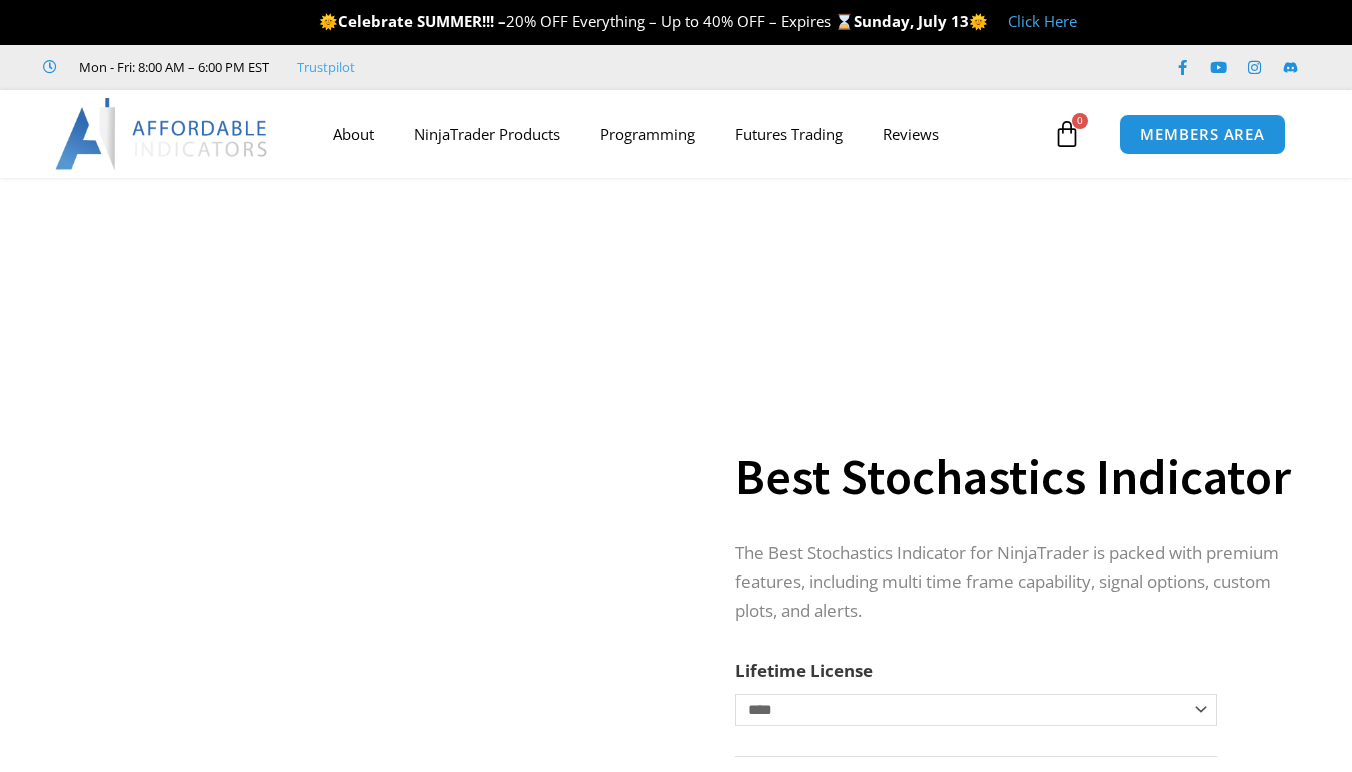 scroll, scrollTop: 0, scrollLeft: 0, axis: both 